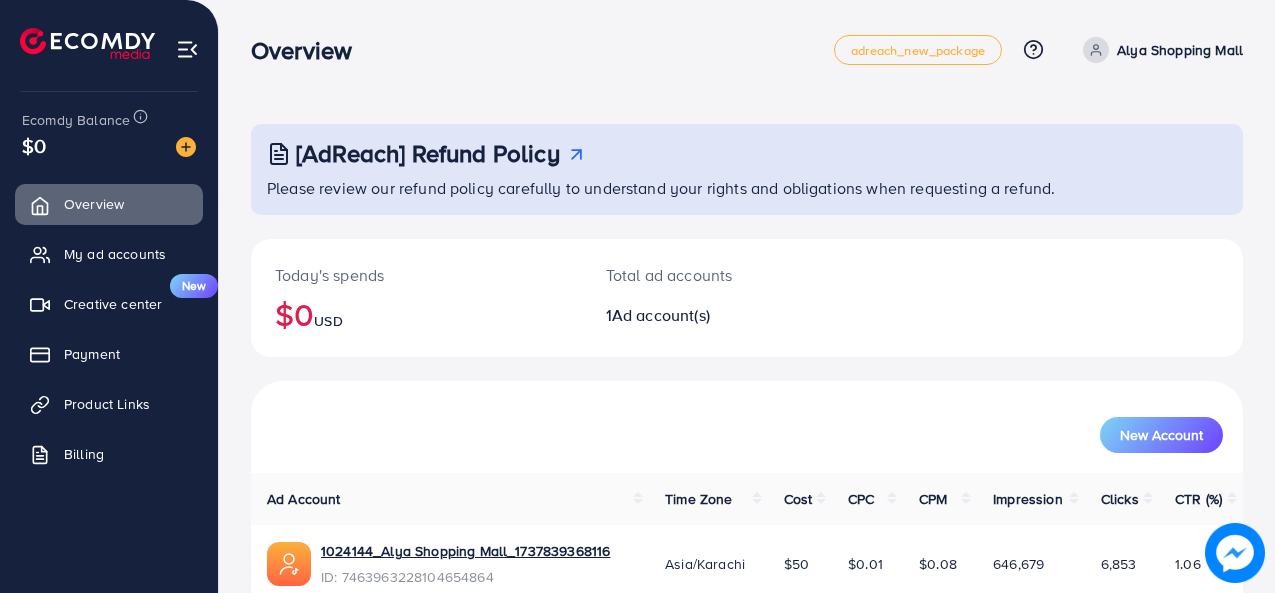 scroll, scrollTop: 0, scrollLeft: 0, axis: both 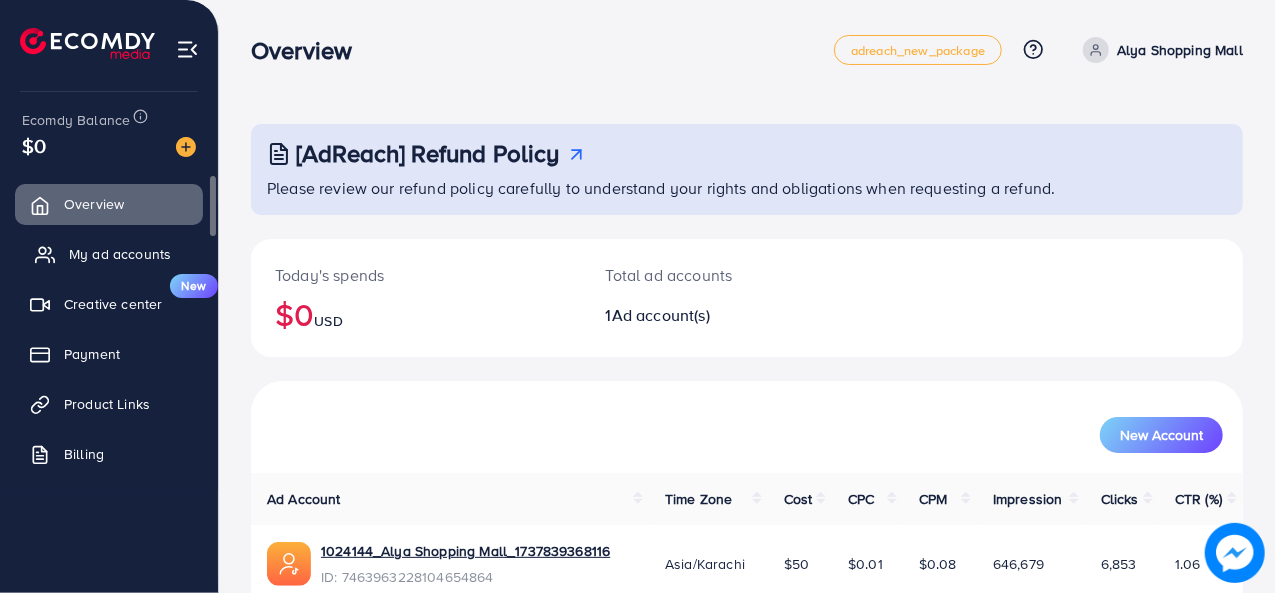 click on "My ad accounts" at bounding box center [120, 254] 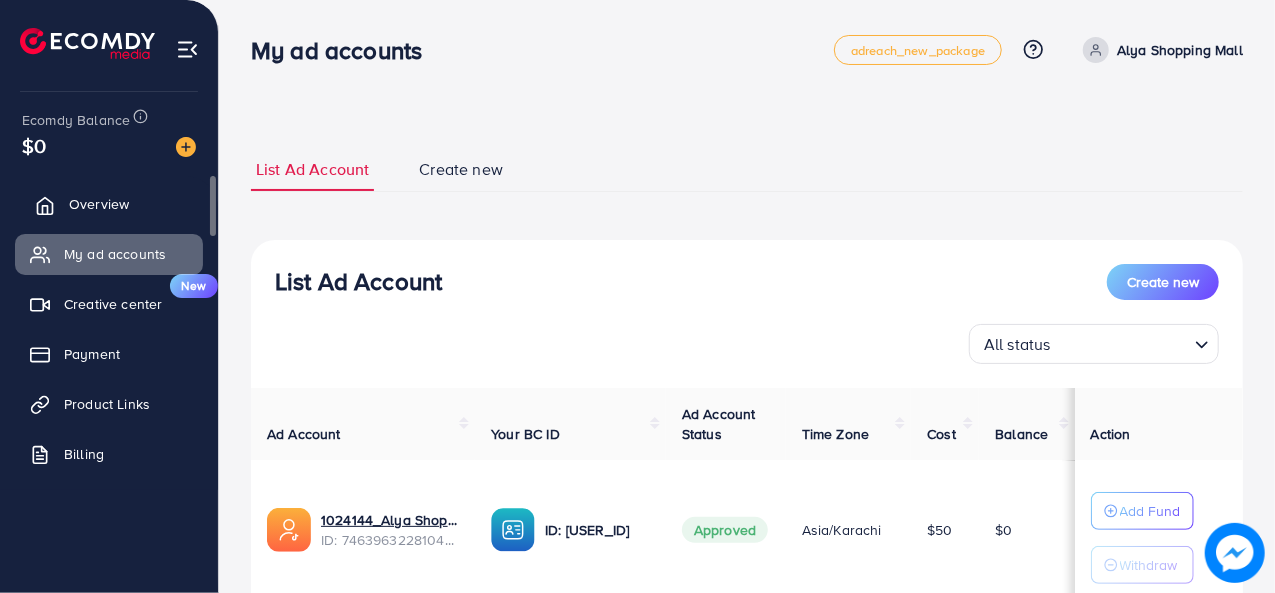click on "Overview" at bounding box center (99, 204) 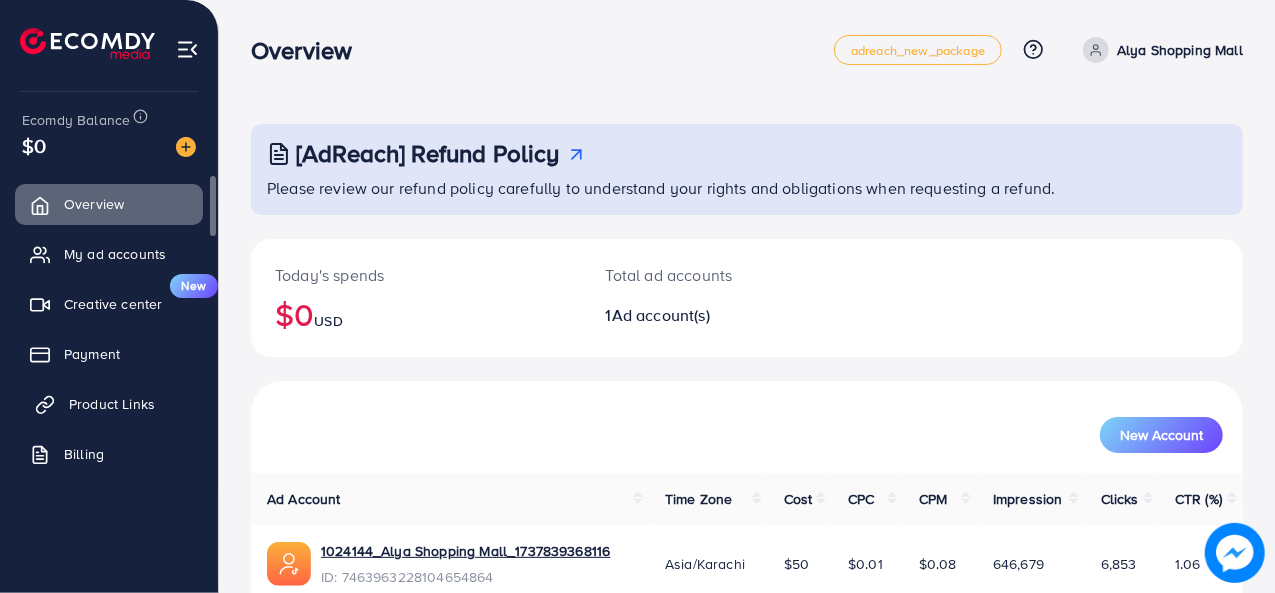 click on "Product Links" at bounding box center (109, 404) 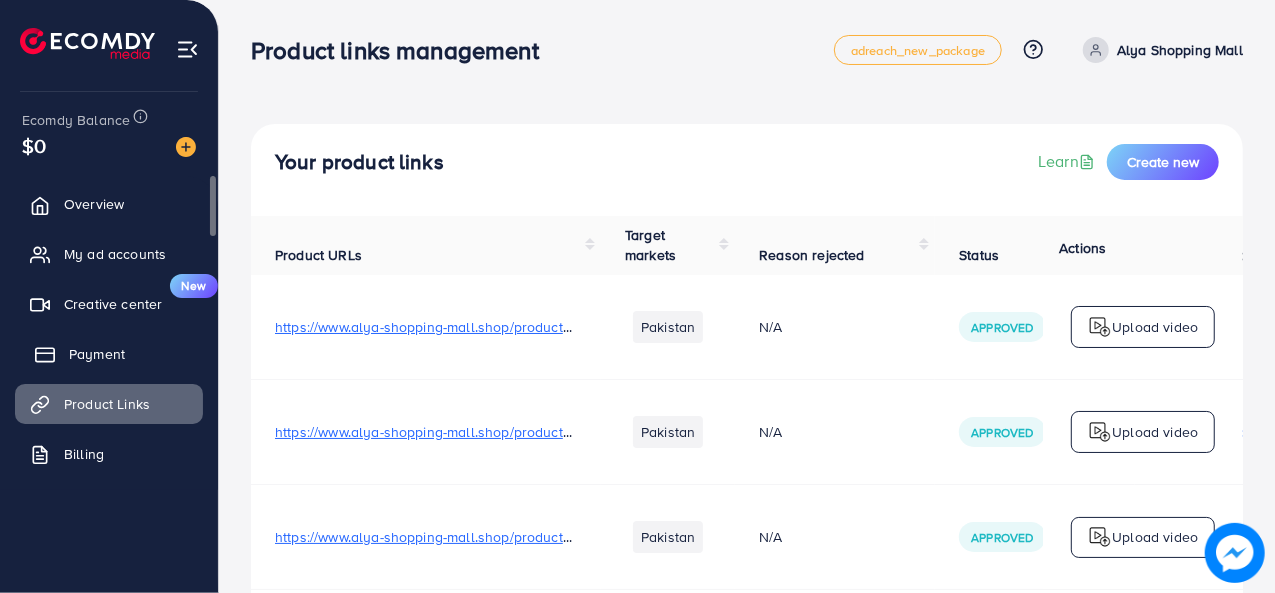 click on "Payment" at bounding box center (97, 354) 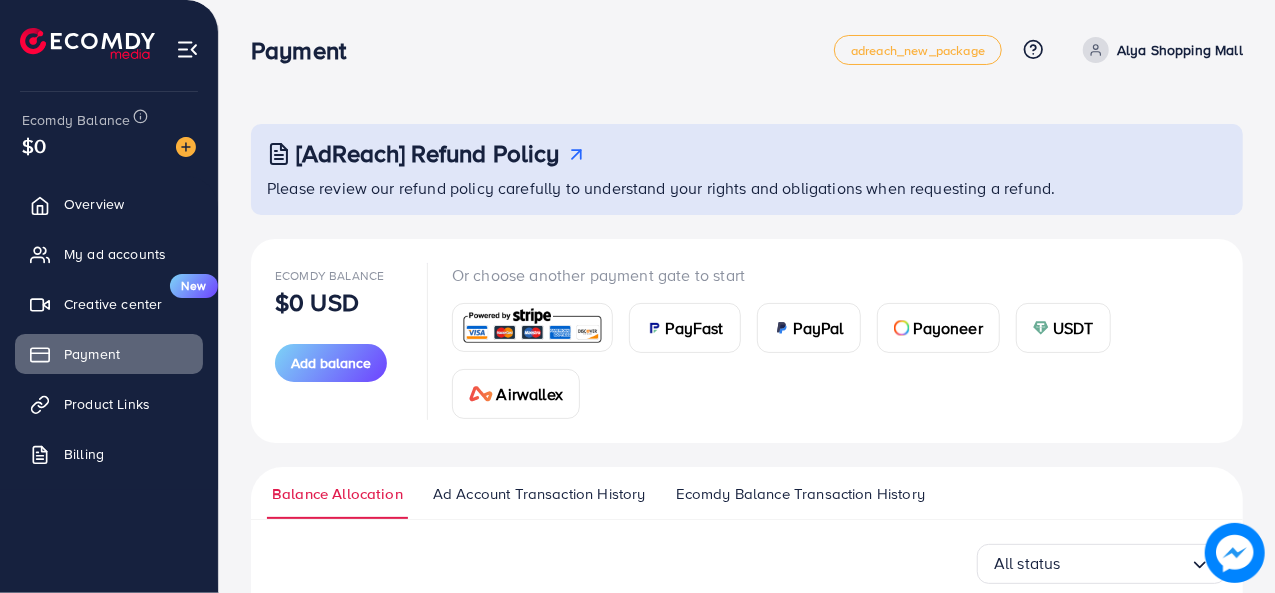 click on "PayFast" at bounding box center (695, 328) 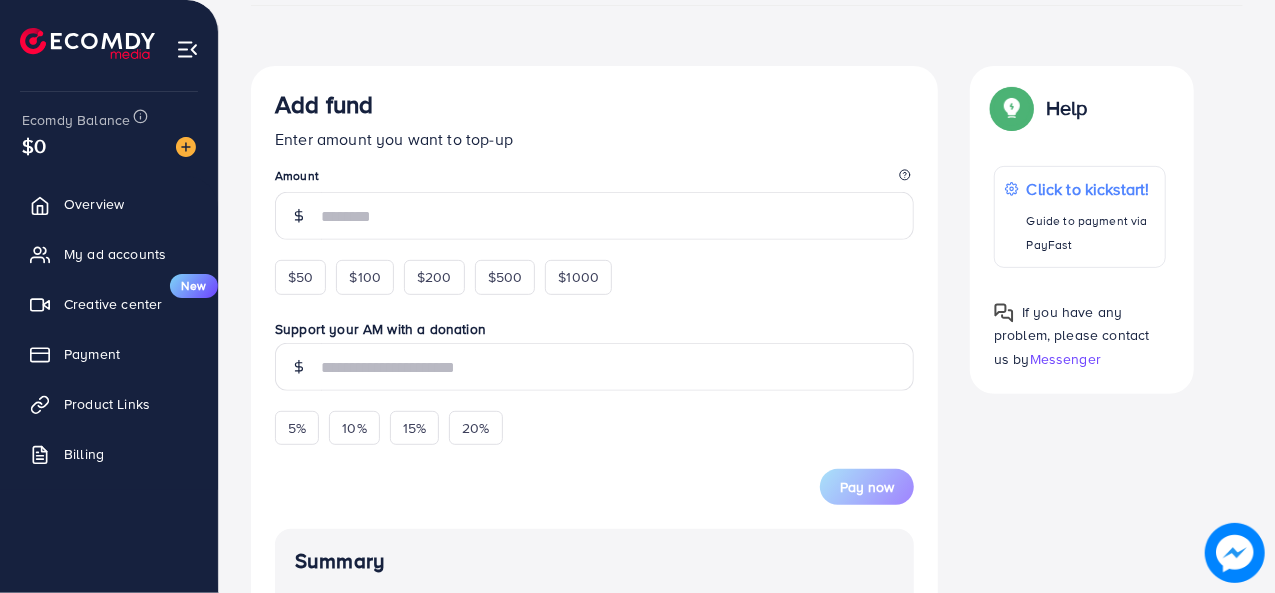 scroll, scrollTop: 400, scrollLeft: 0, axis: vertical 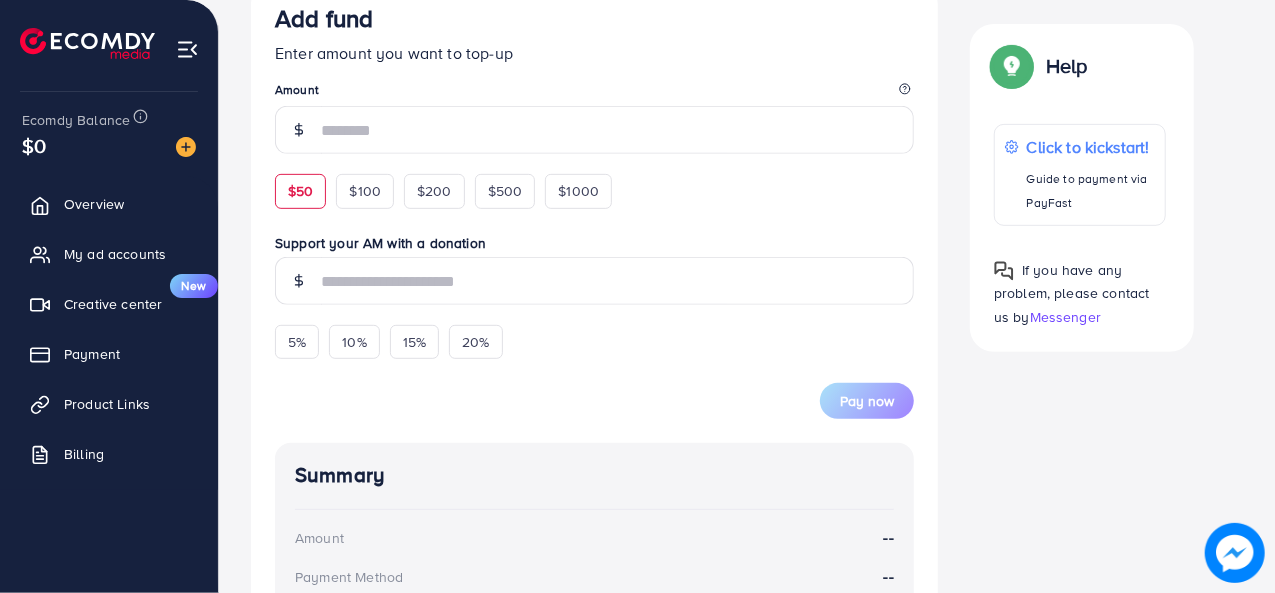 click on "$50" at bounding box center [300, 191] 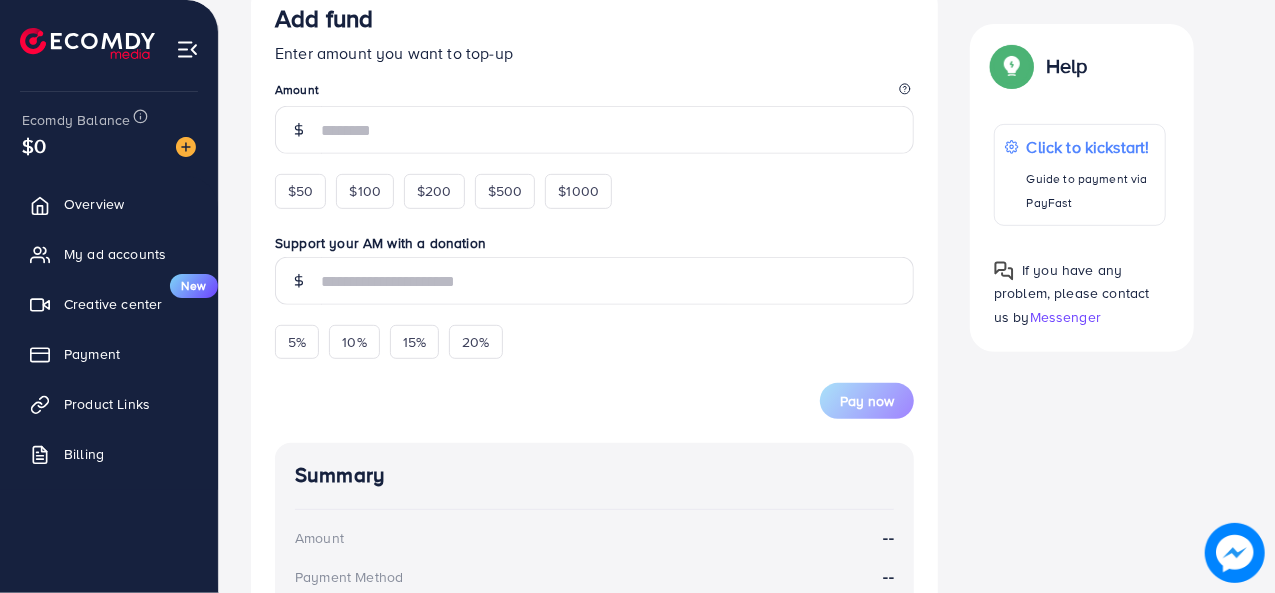 type on "**" 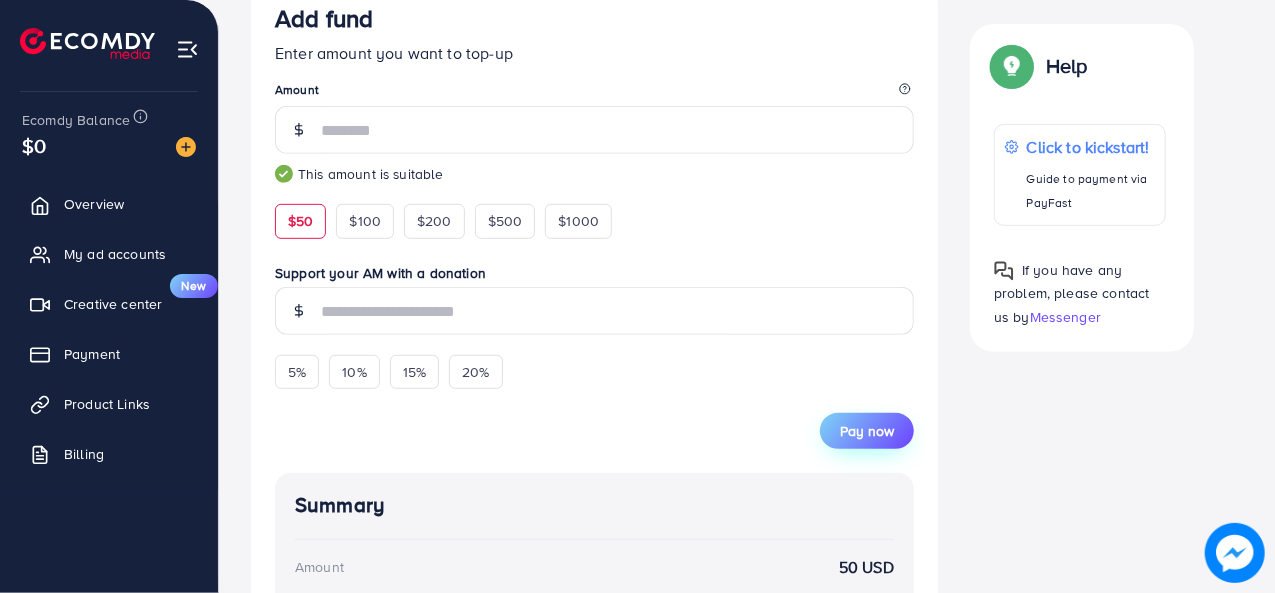 click on "Pay now" at bounding box center (867, 431) 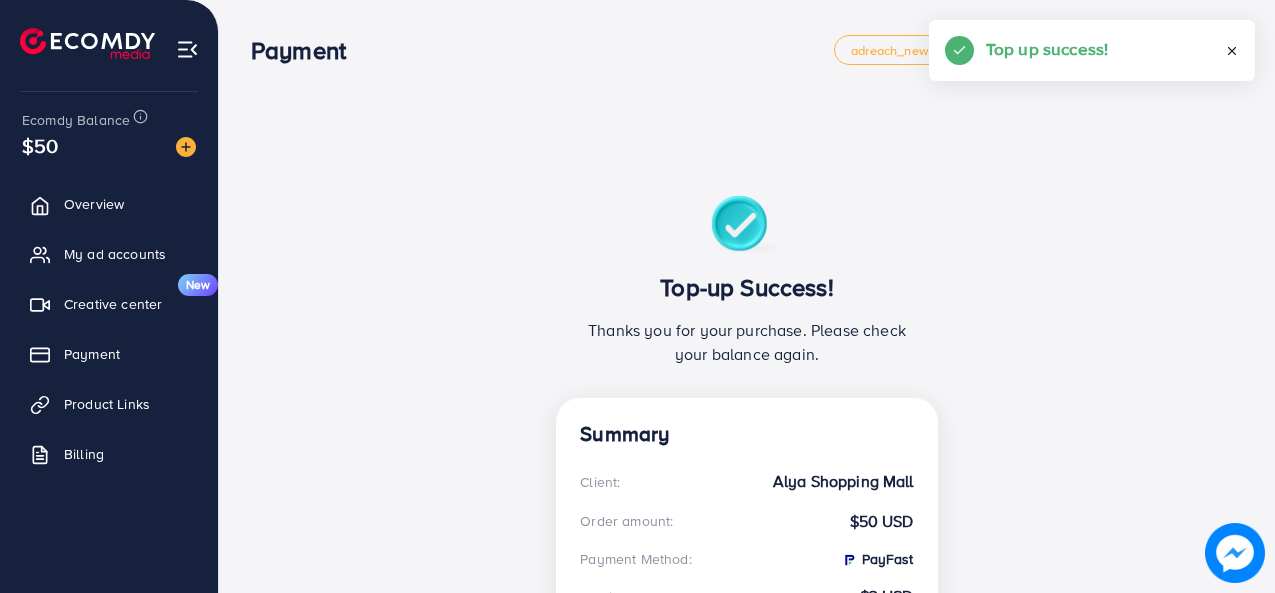 scroll, scrollTop: 0, scrollLeft: 0, axis: both 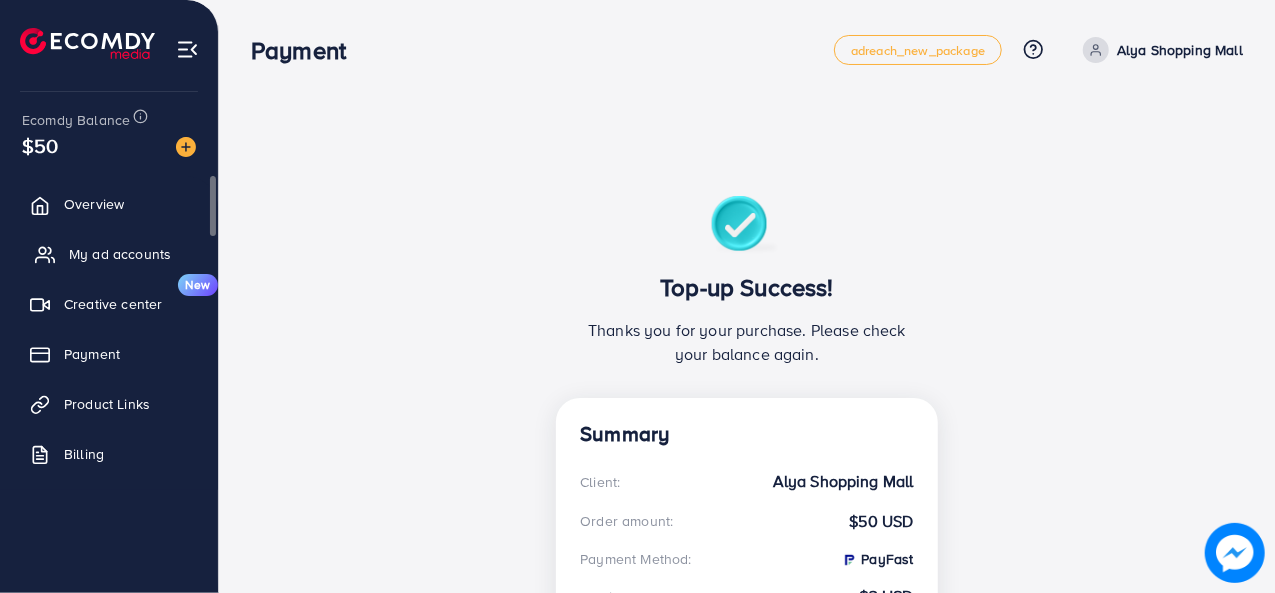 click on "My ad accounts" at bounding box center [120, 254] 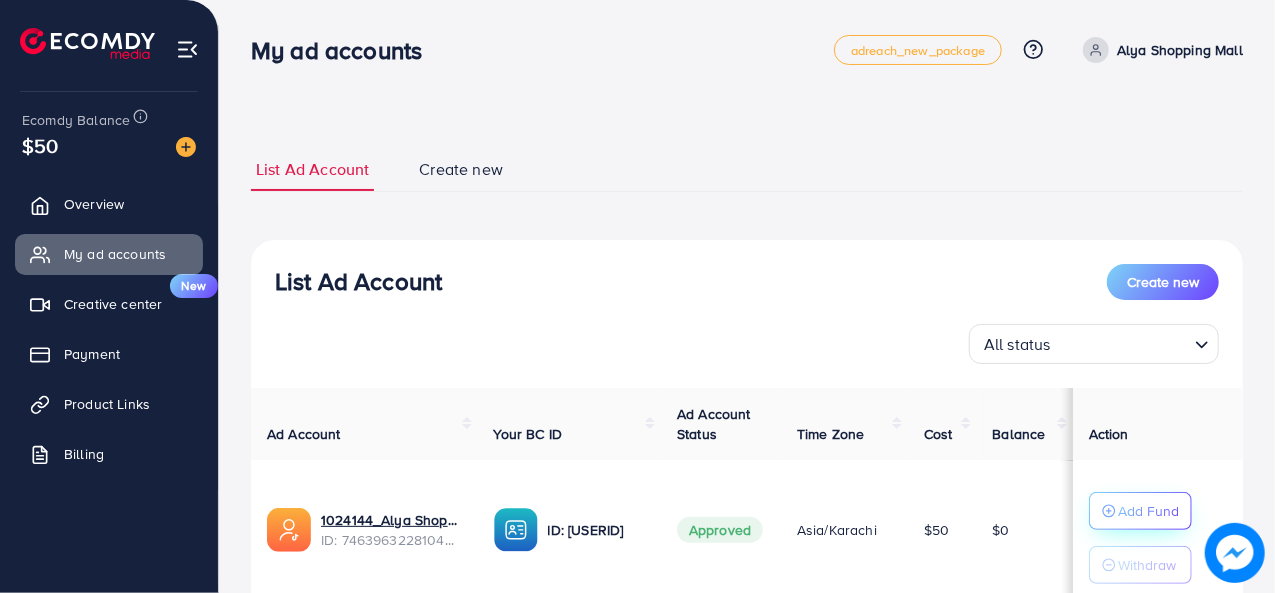 click on "Add Fund" at bounding box center [1148, 511] 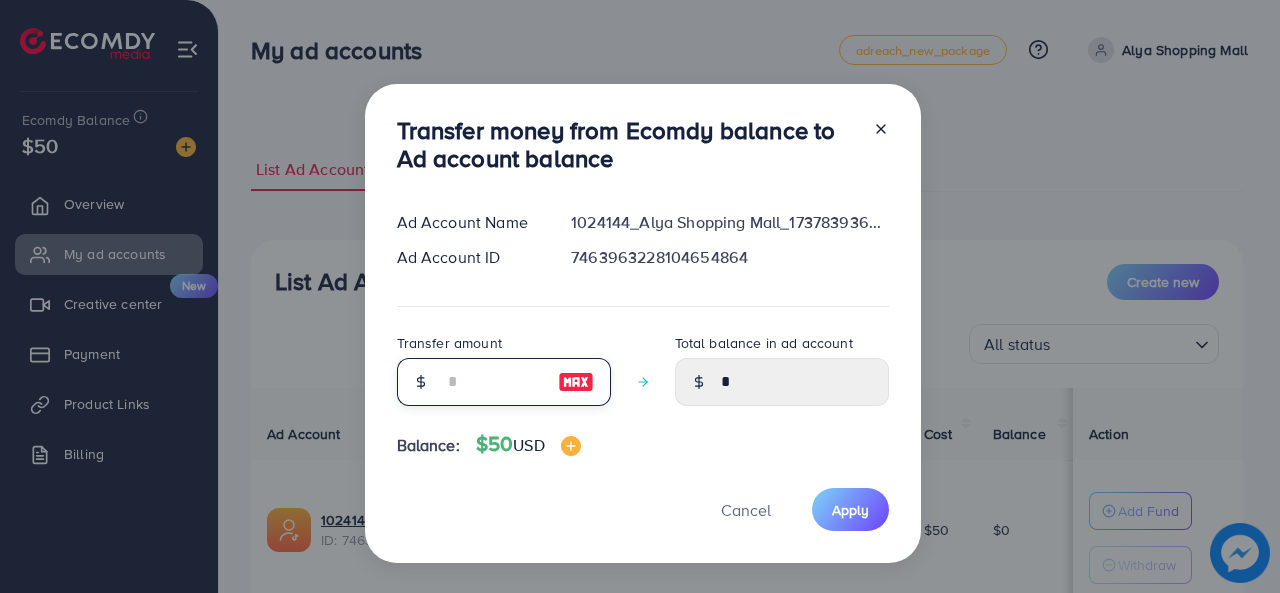 click at bounding box center [493, 382] 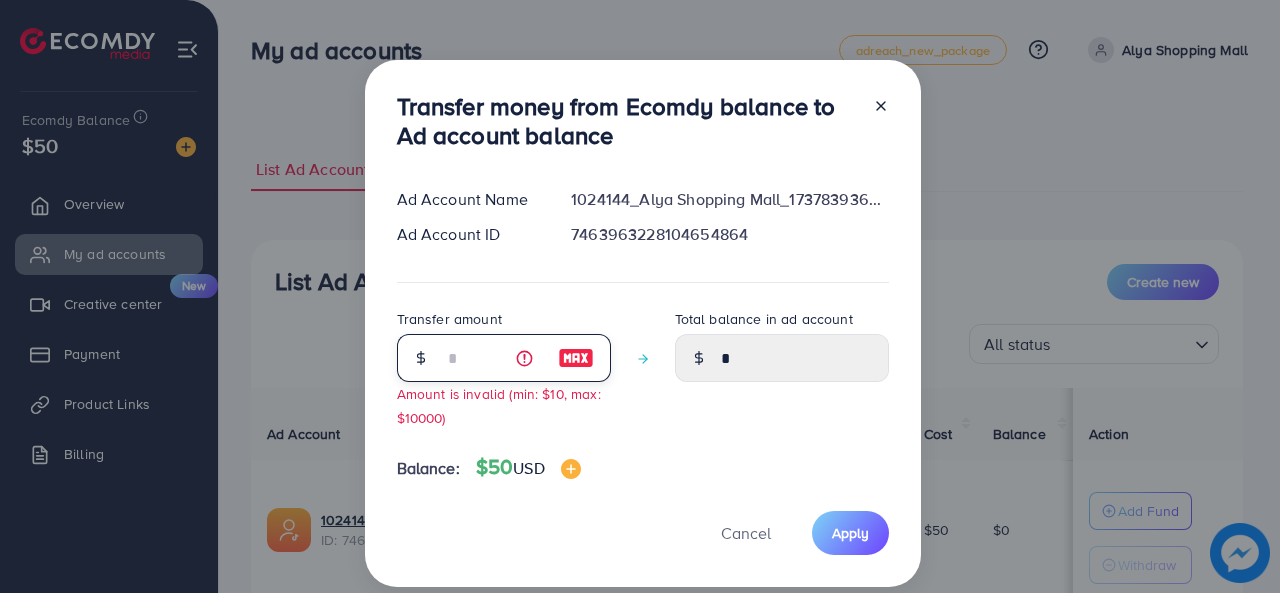 type on "****" 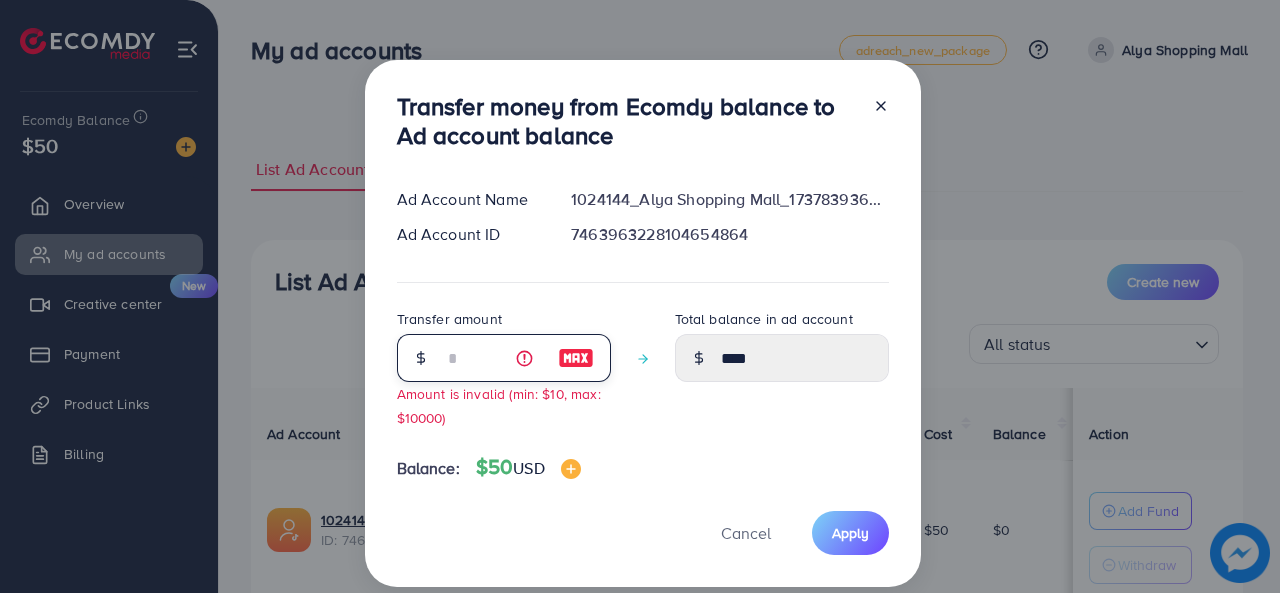 type on "**" 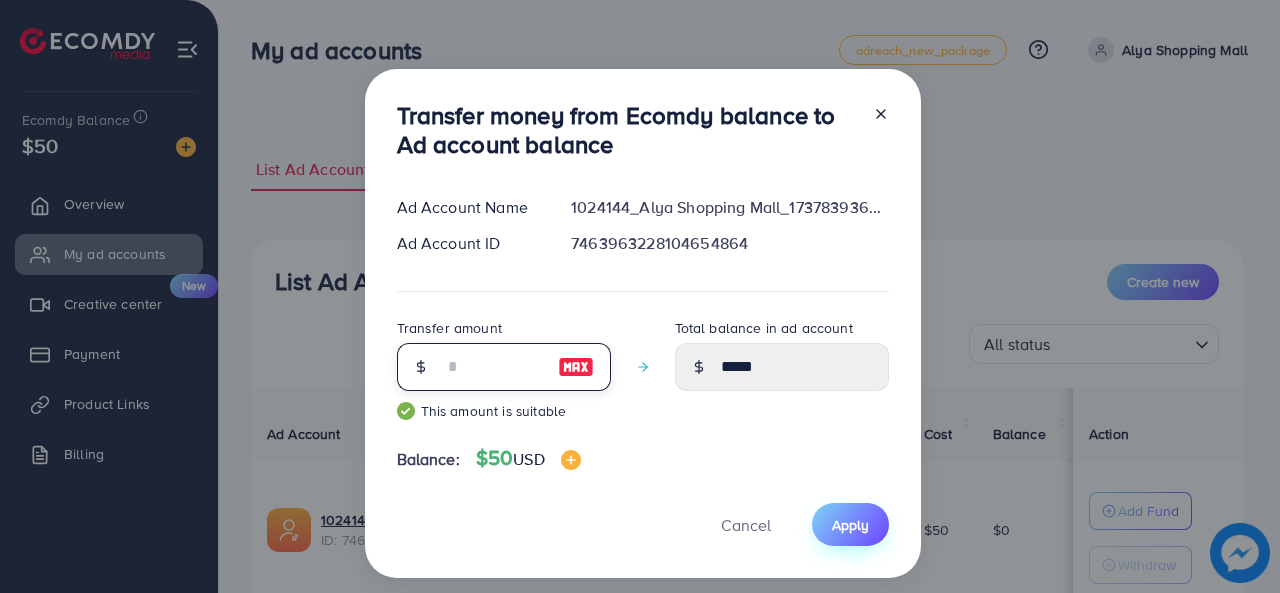 type on "**" 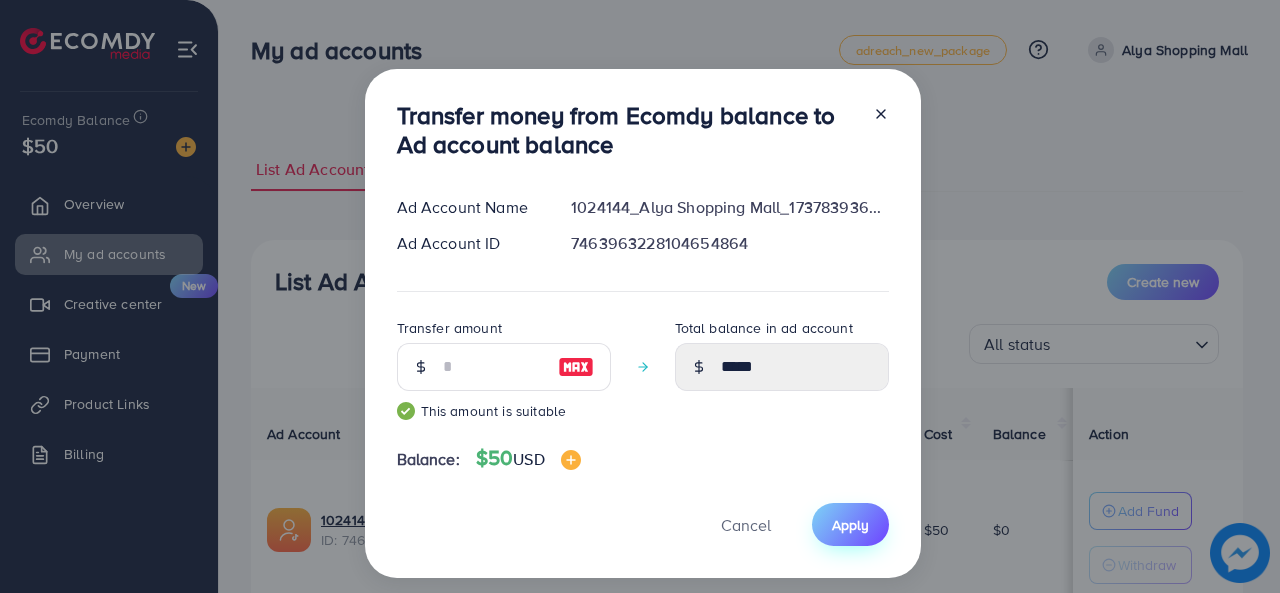 click on "Apply" at bounding box center [850, 525] 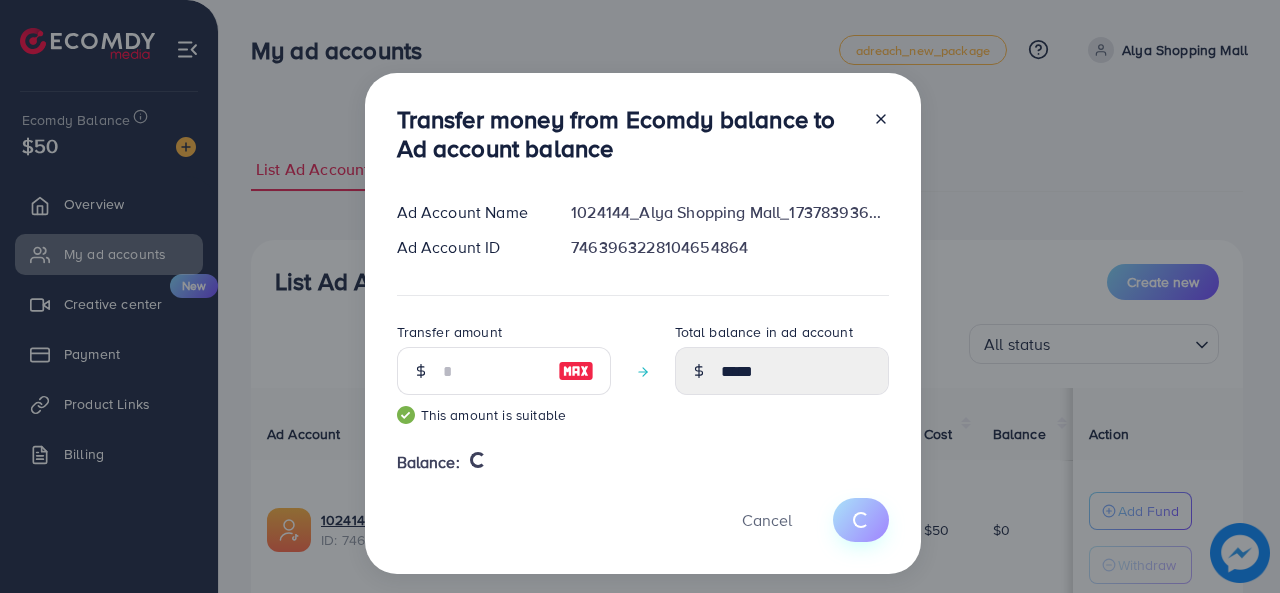 type 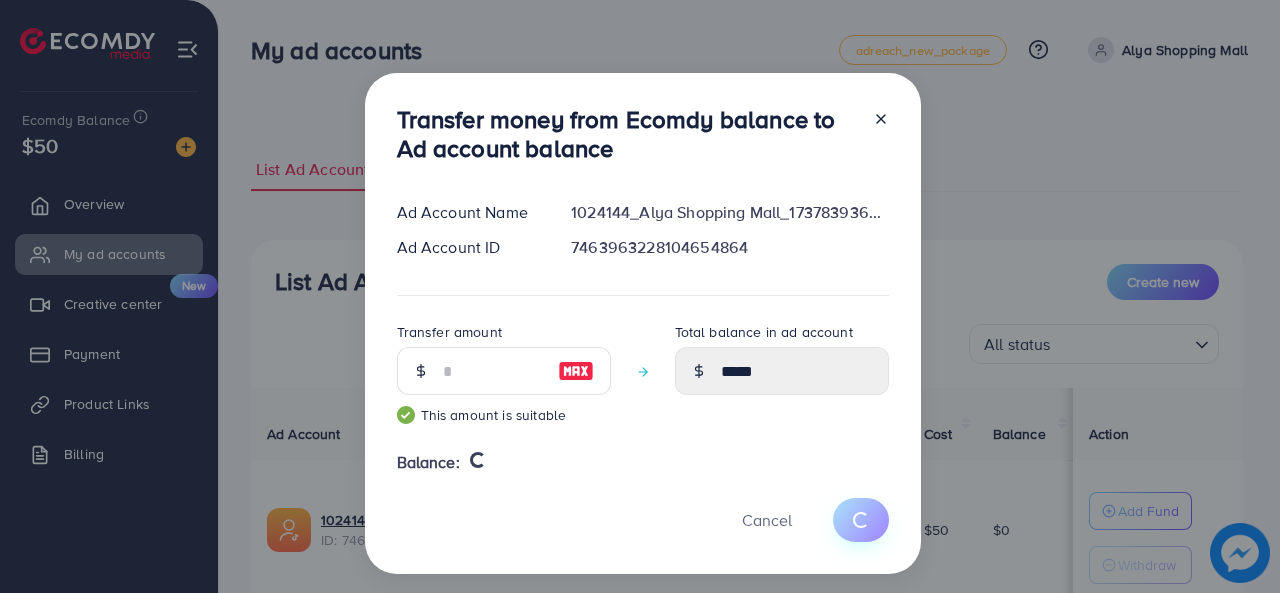 type on "*" 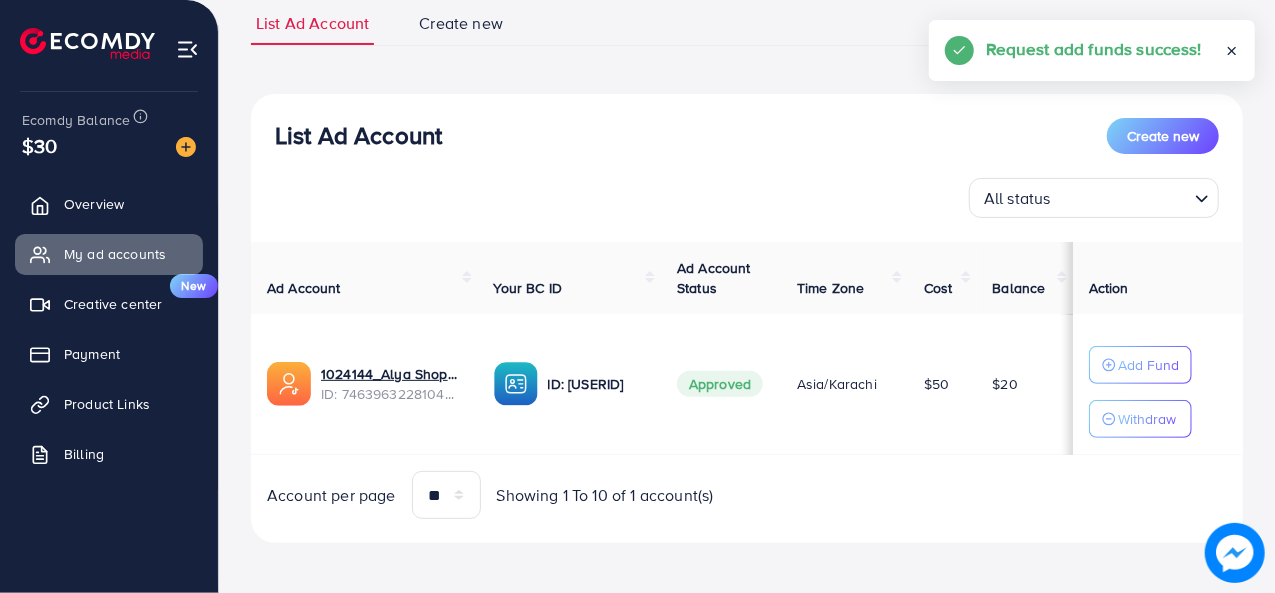 scroll, scrollTop: 150, scrollLeft: 0, axis: vertical 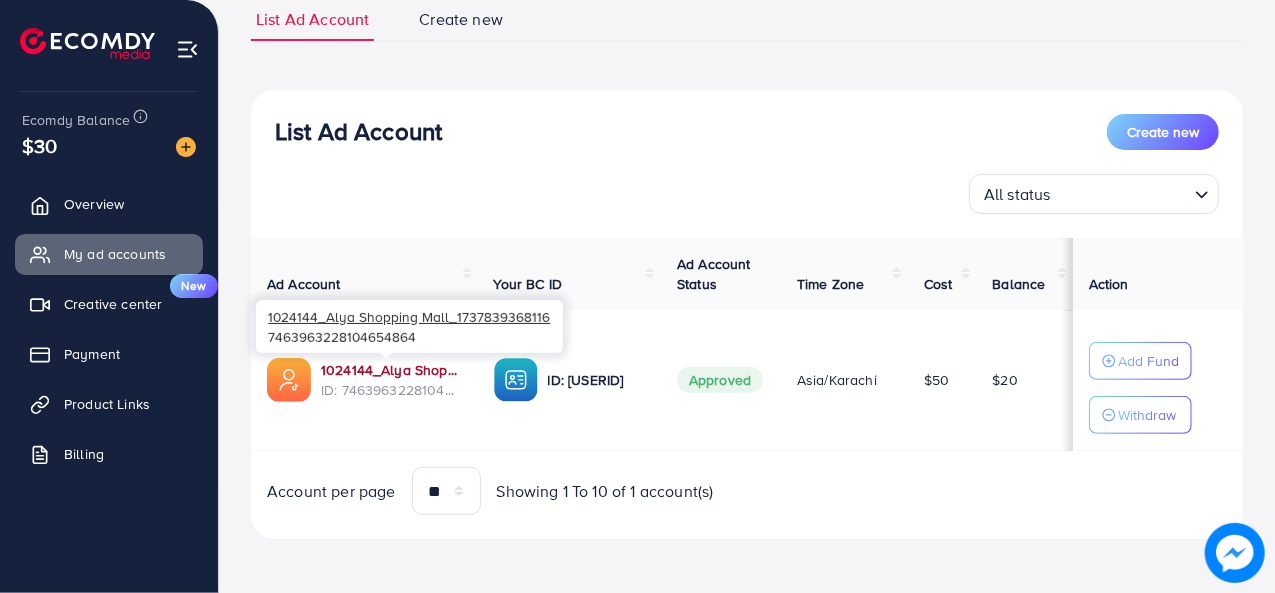 click on "1024144_Alya Shopping Mall_1737839368116" at bounding box center [391, 370] 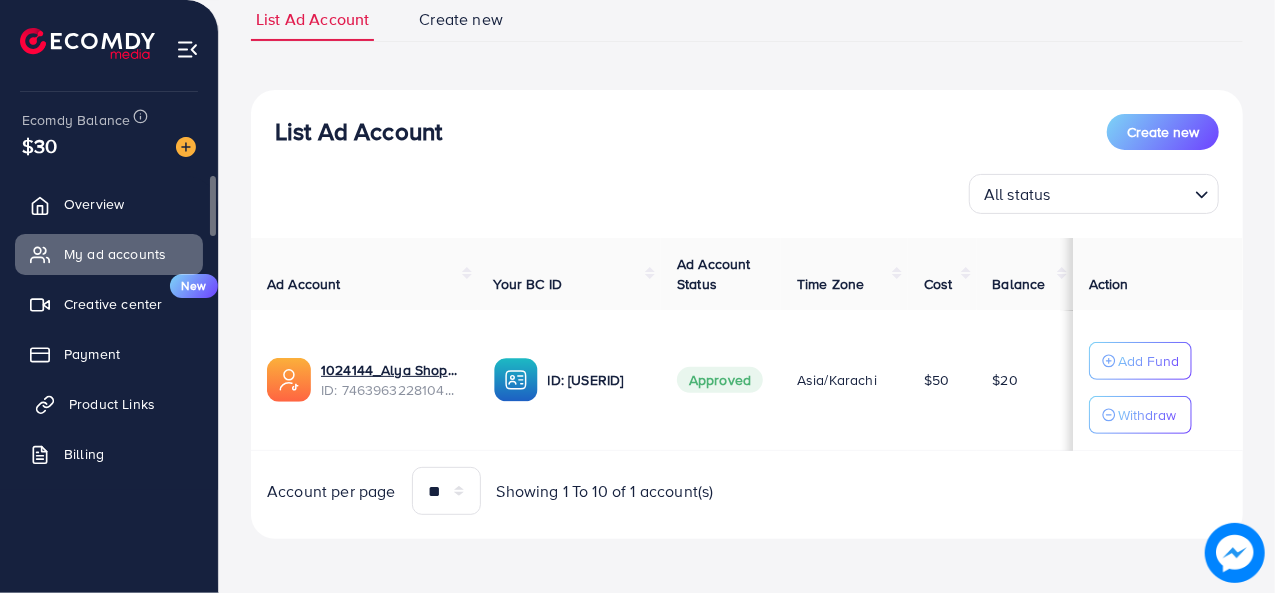 click on "Product Links" at bounding box center (112, 404) 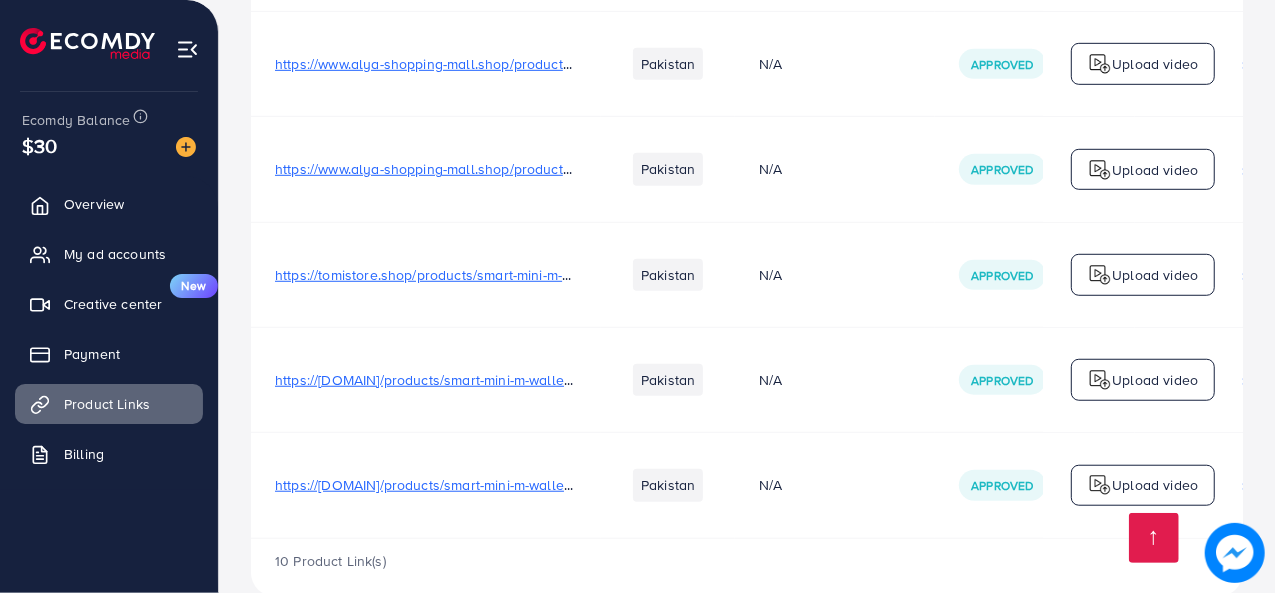 scroll, scrollTop: 826, scrollLeft: 0, axis: vertical 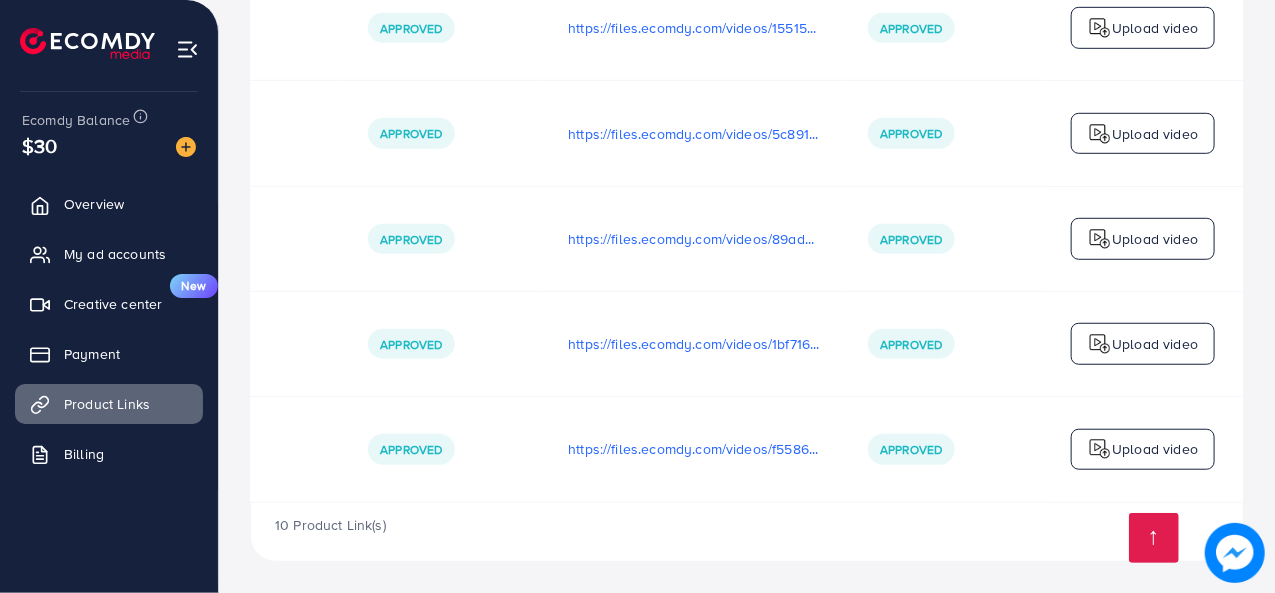 drag, startPoint x: 724, startPoint y: 431, endPoint x: 1192, endPoint y: 427, distance: 468.0171 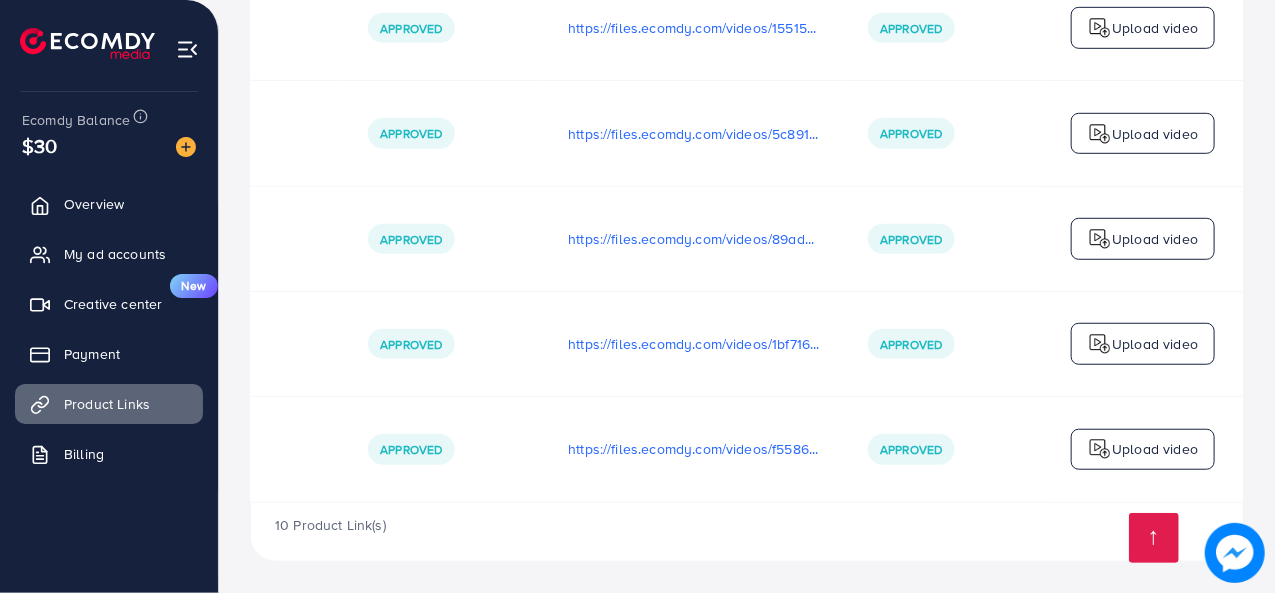 scroll, scrollTop: 0, scrollLeft: 591, axis: horizontal 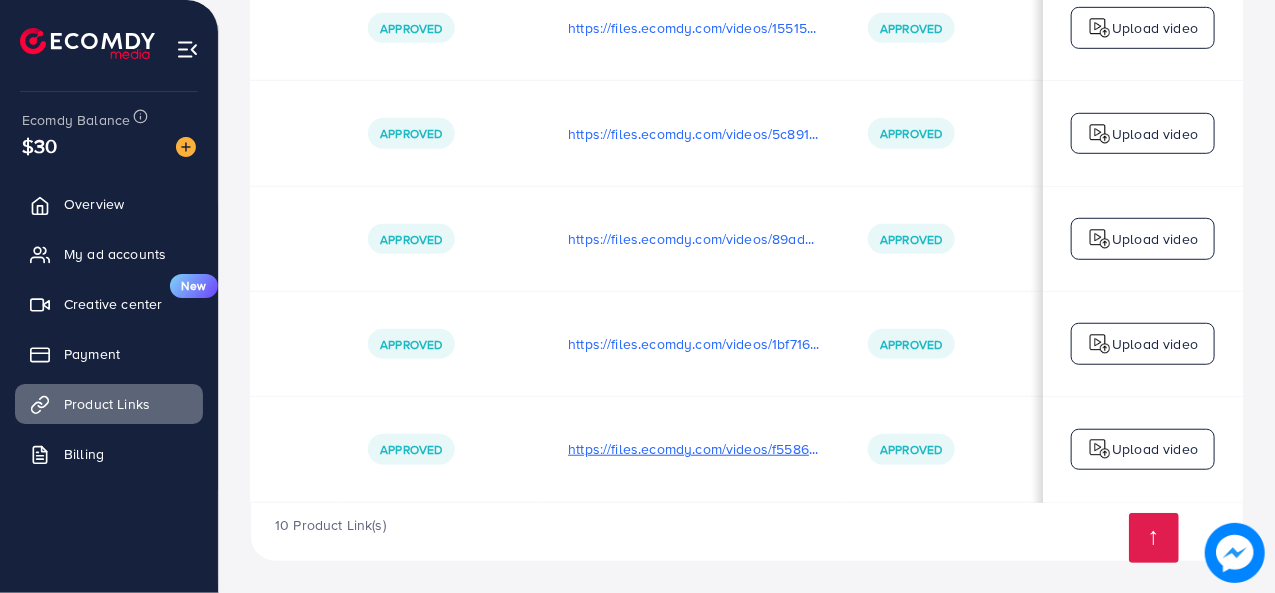 click on "https://files.ecomdy.com/videos/f5586910-9c77-4f5e-aa5f-b8bf5031b57a-1754397026237.mp4" at bounding box center (694, 449) 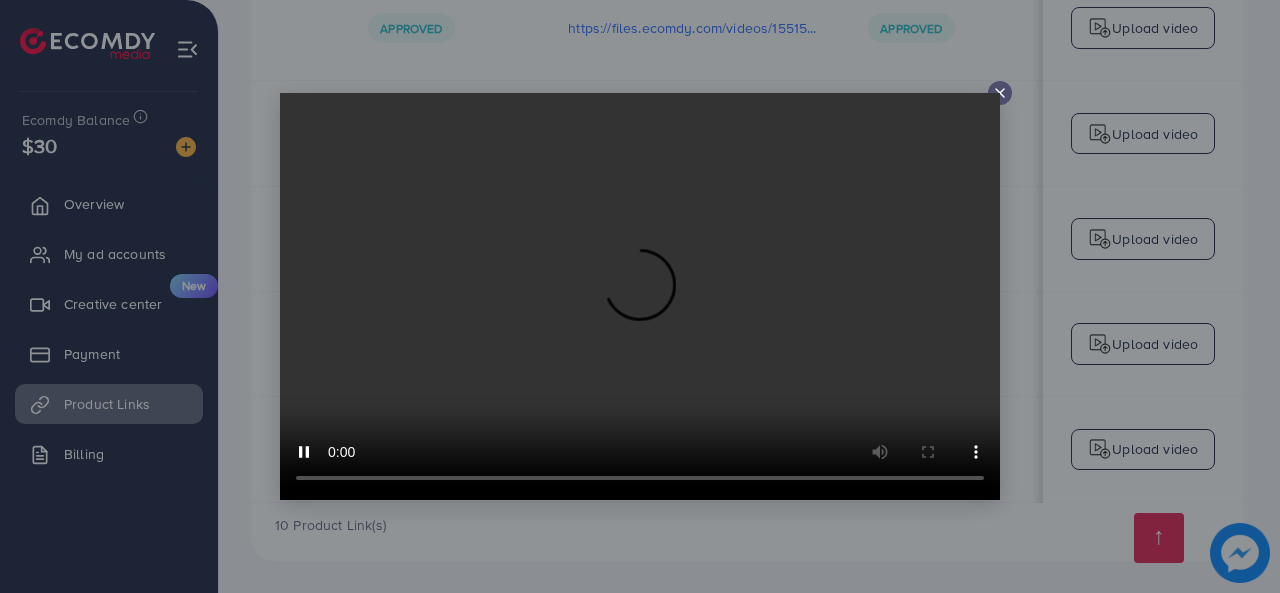 click 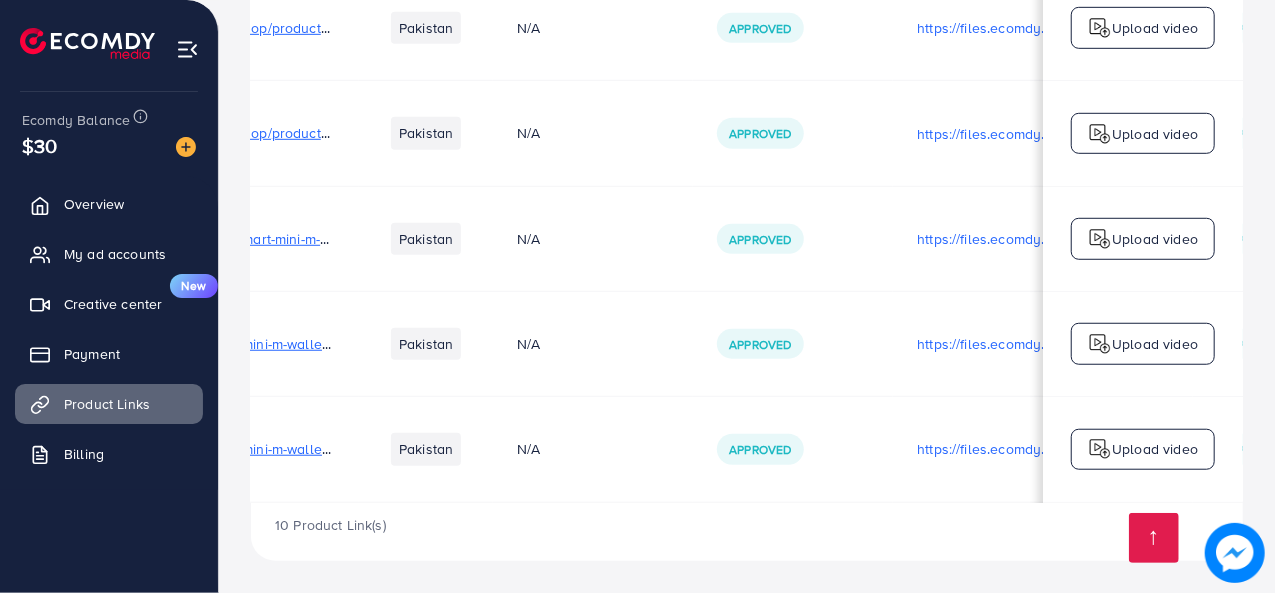 scroll, scrollTop: 0, scrollLeft: 0, axis: both 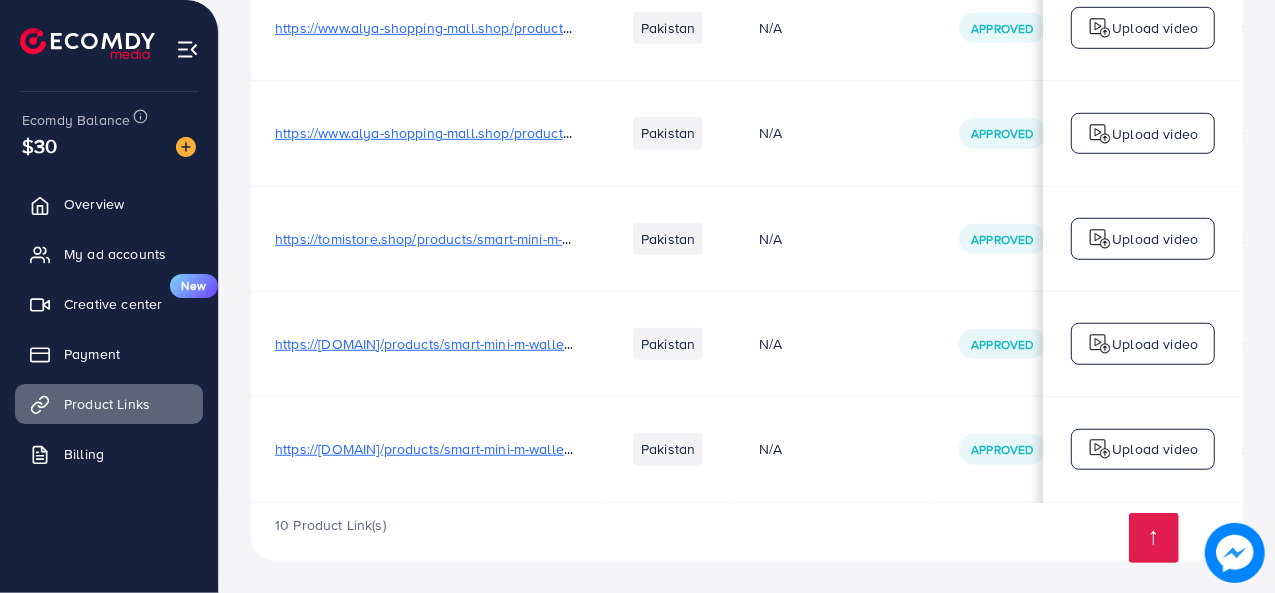 drag, startPoint x: 603, startPoint y: 373, endPoint x: 346, endPoint y: 379, distance: 257.07004 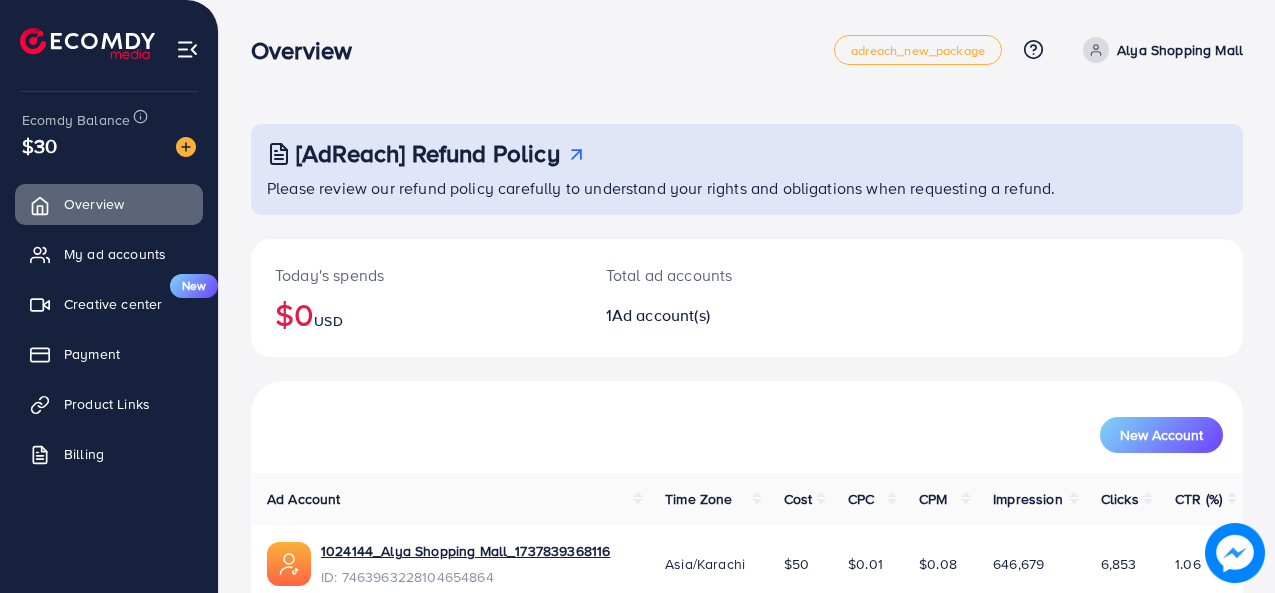 scroll, scrollTop: 0, scrollLeft: 0, axis: both 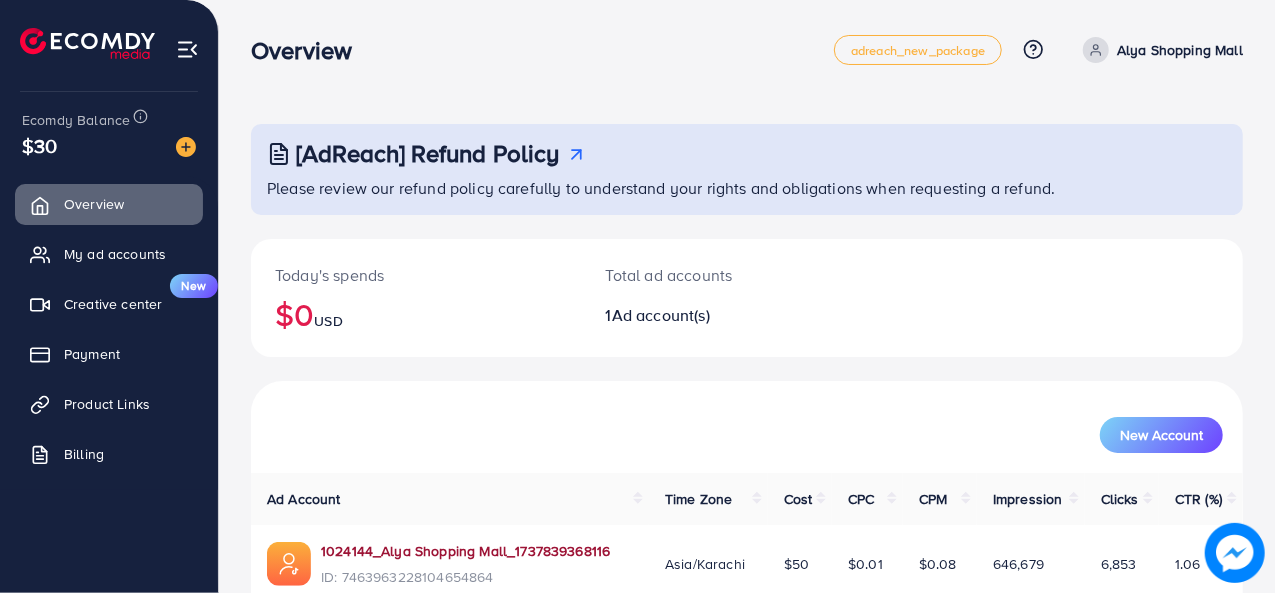click on "1024144_Alya Shopping Mall_1737839368116" at bounding box center (465, 551) 